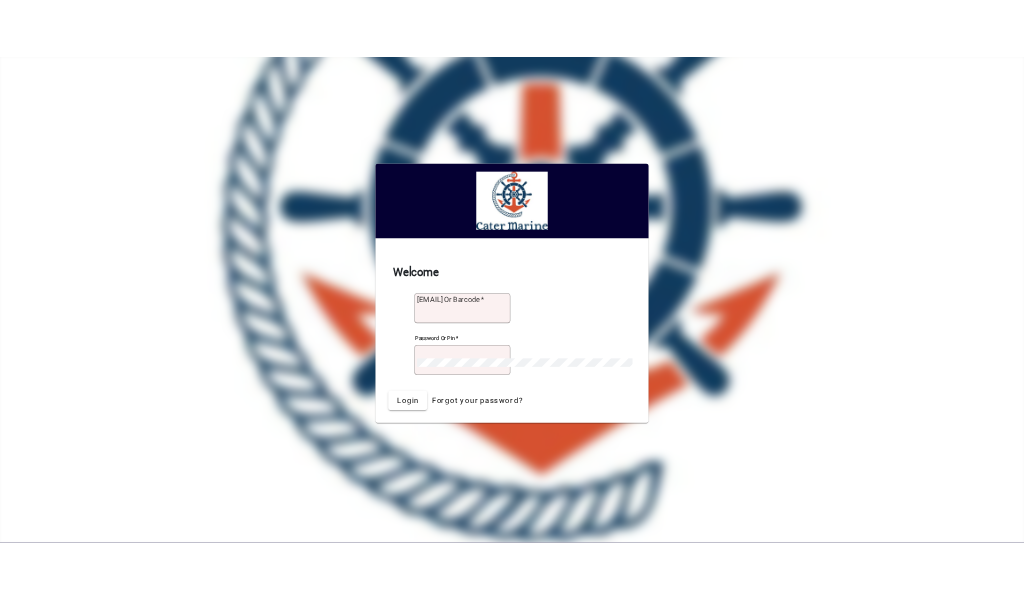 scroll, scrollTop: 0, scrollLeft: 0, axis: both 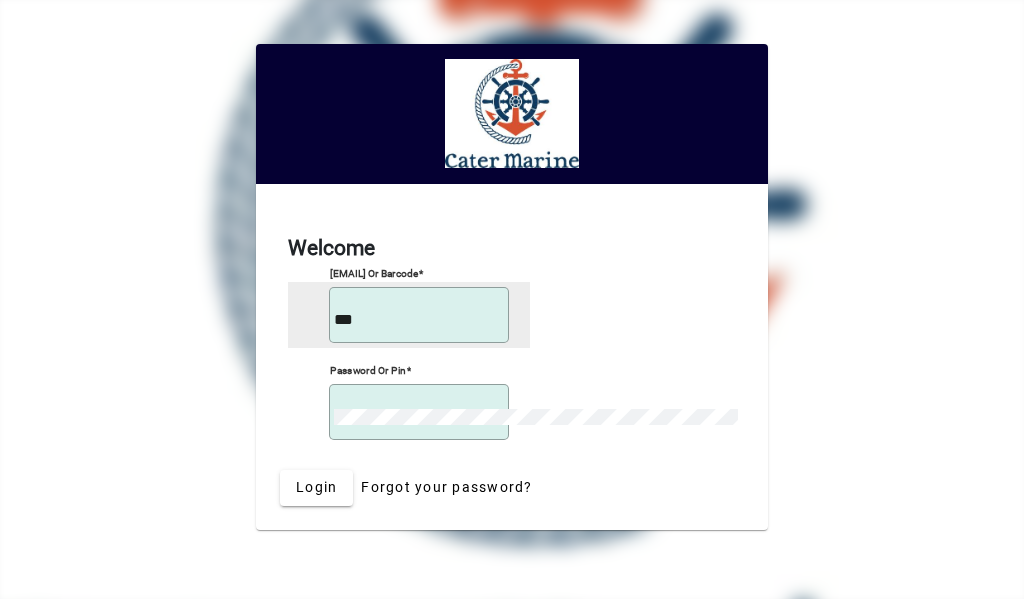 type on "**********" 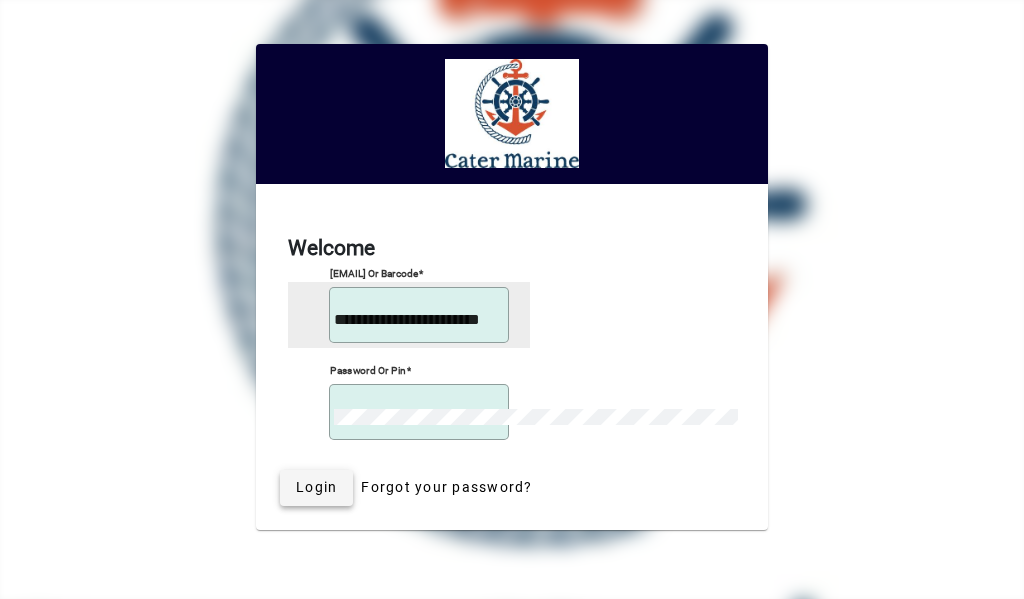 click on "Login" at bounding box center (316, 487) 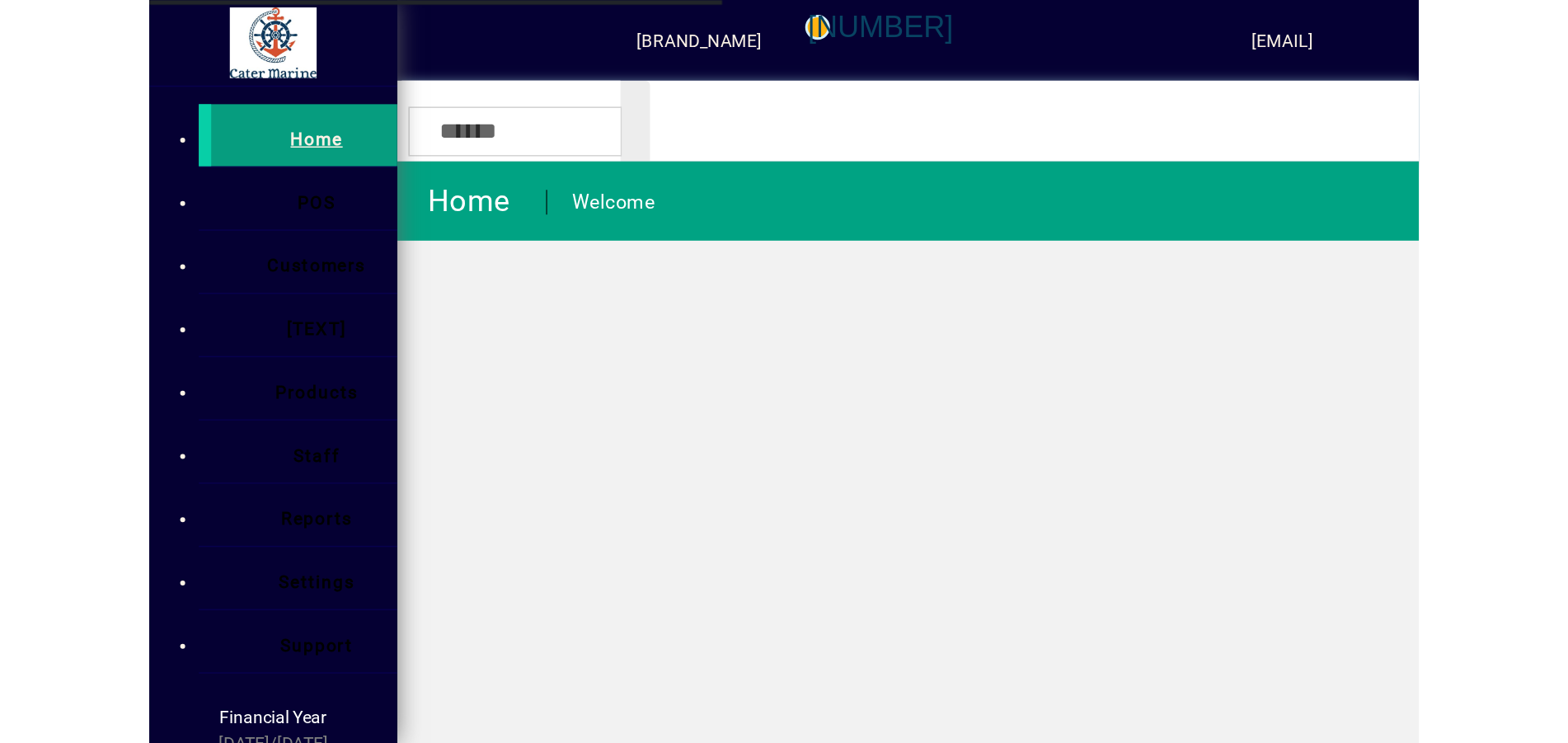 scroll, scrollTop: 0, scrollLeft: 0, axis: both 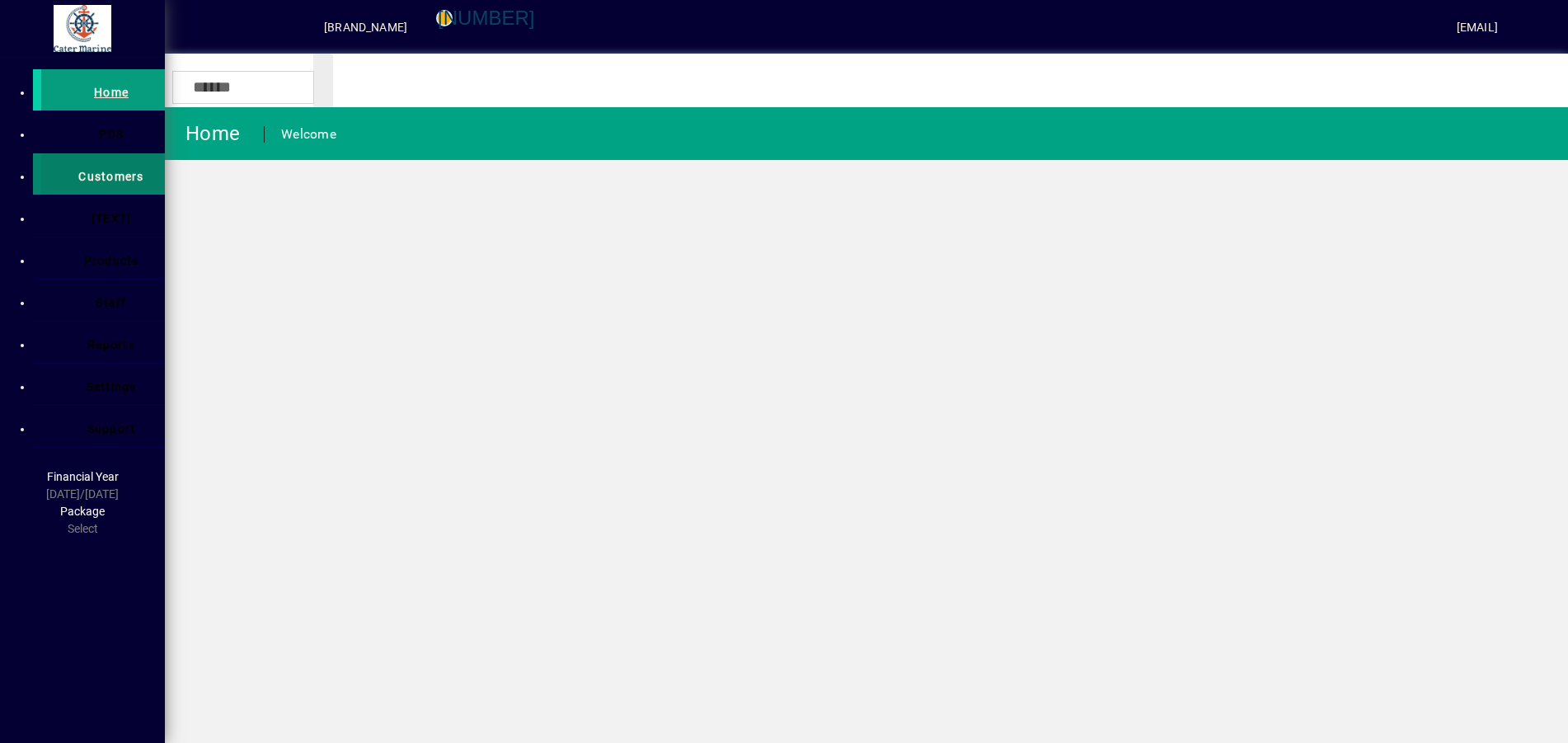 click on "Customers" at bounding box center (110, 176) 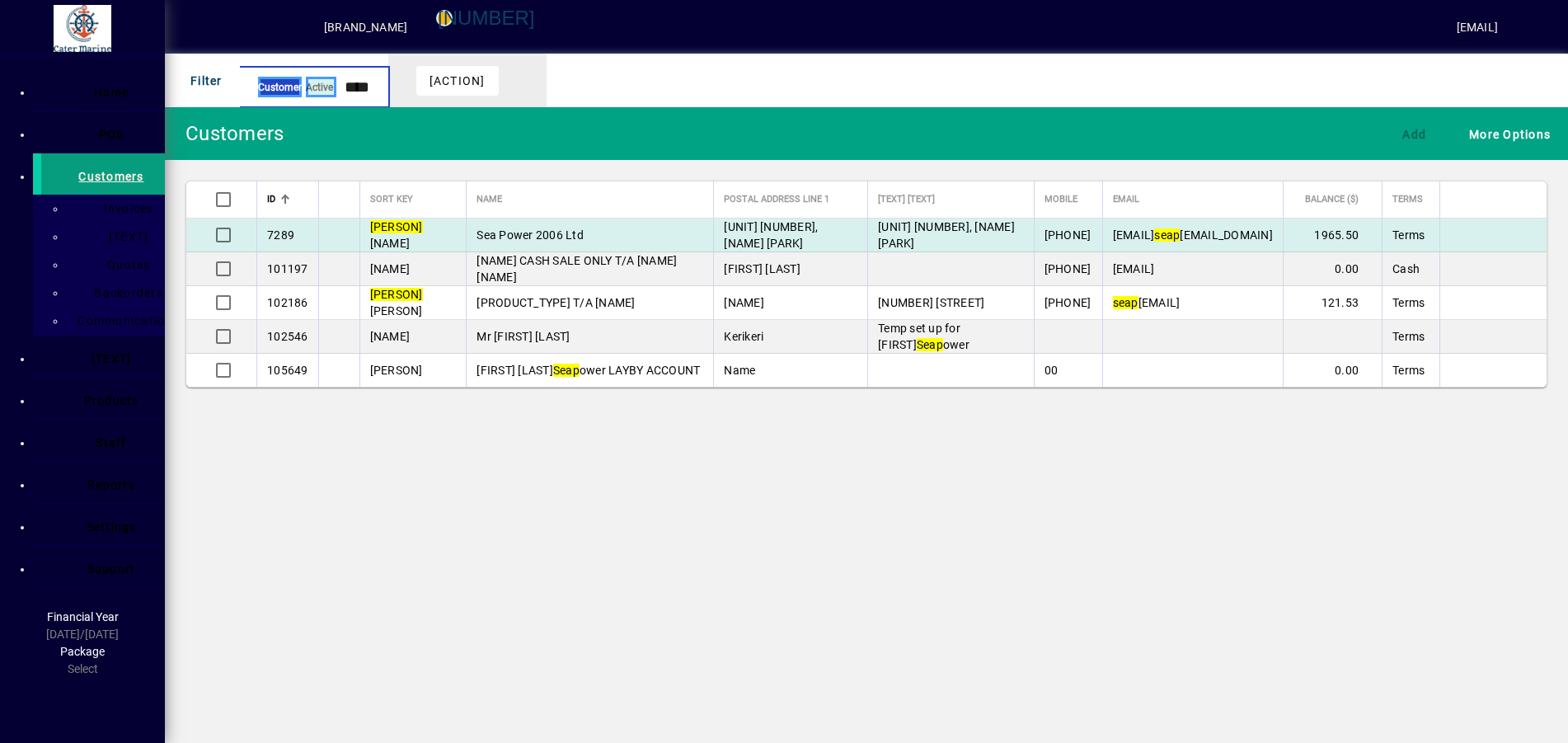 type on "****" 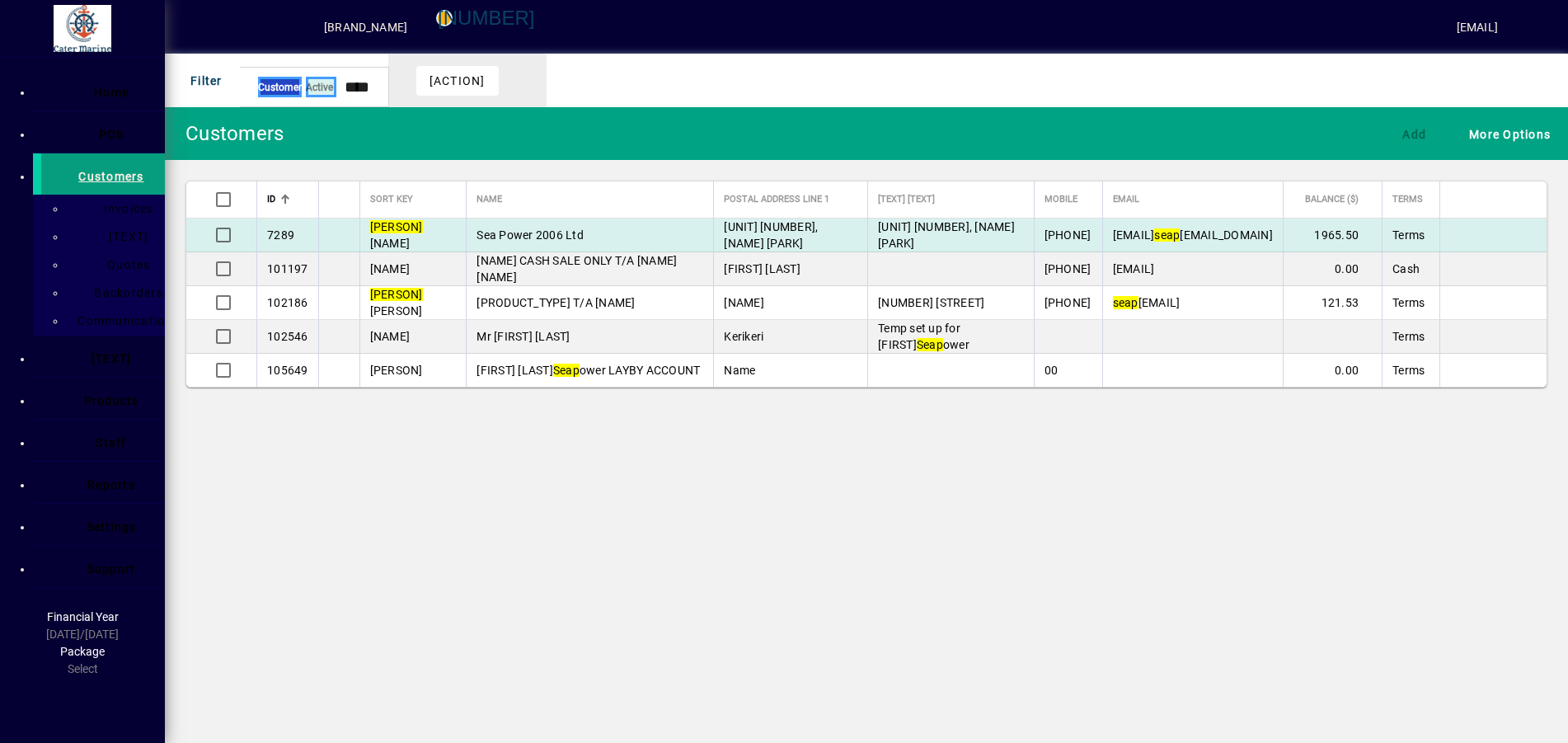 click on "Sea Power 2006 Ltd" at bounding box center [530, 235] 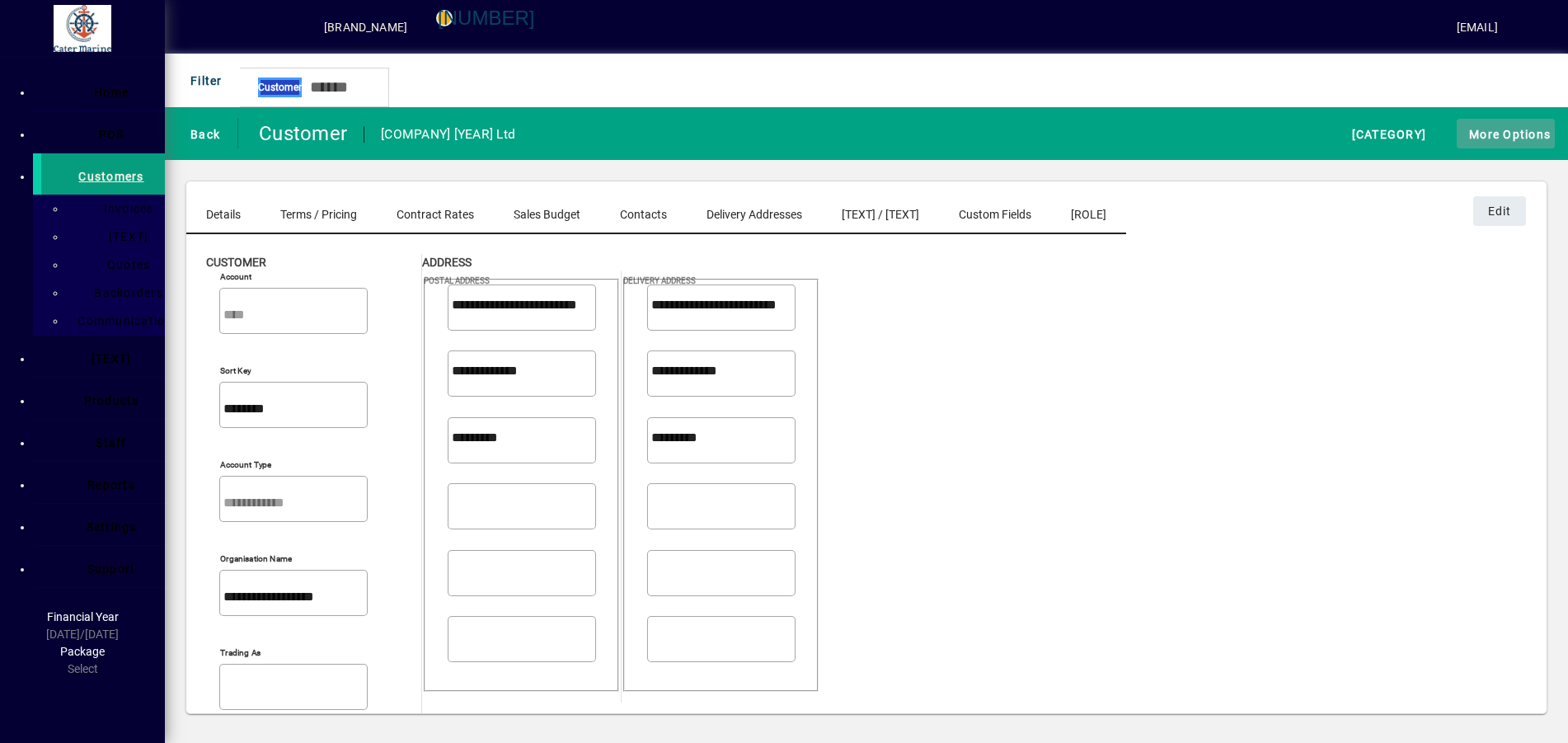 click on "More Options" at bounding box center (1505, 134) 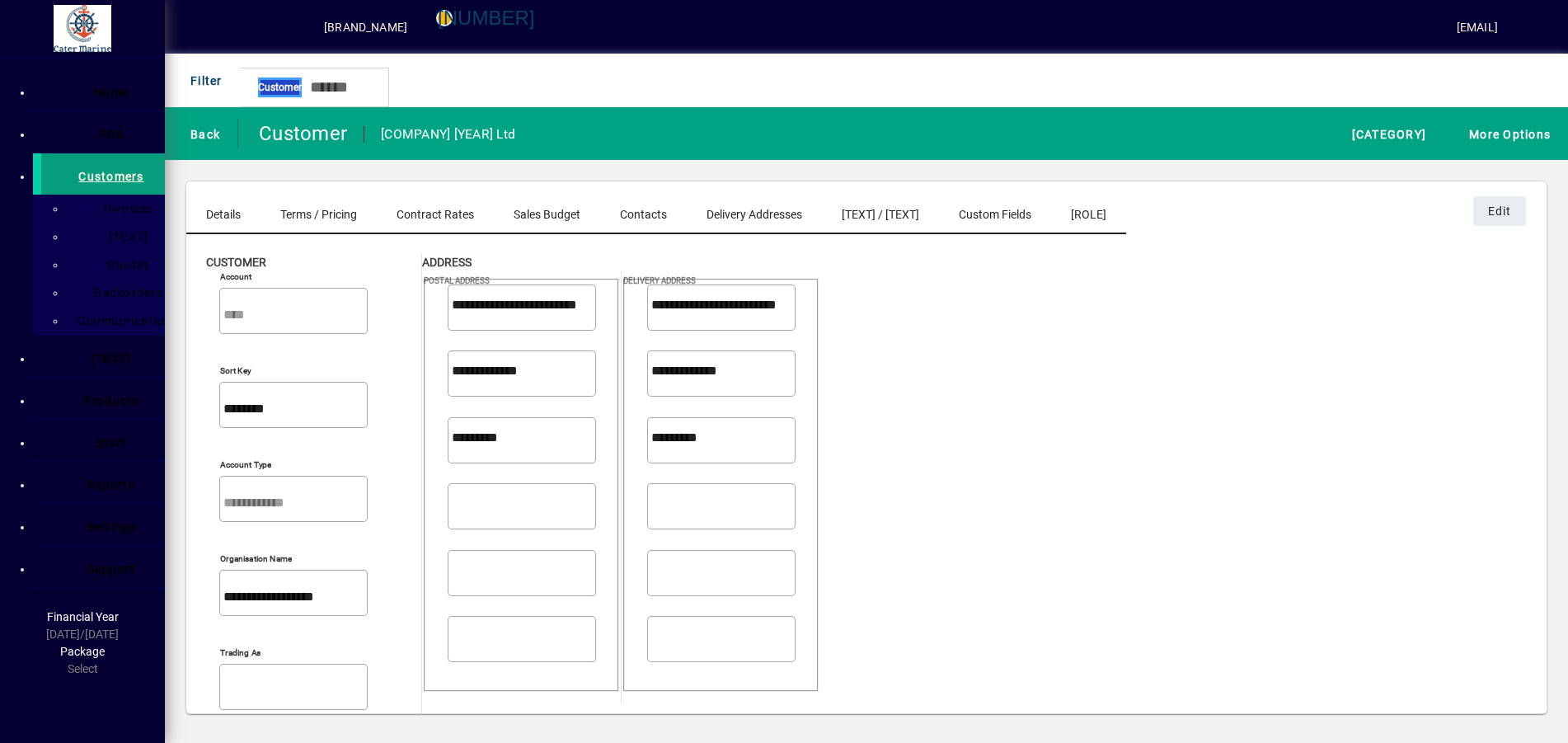 click on "Invoice" at bounding box center (115, 96) 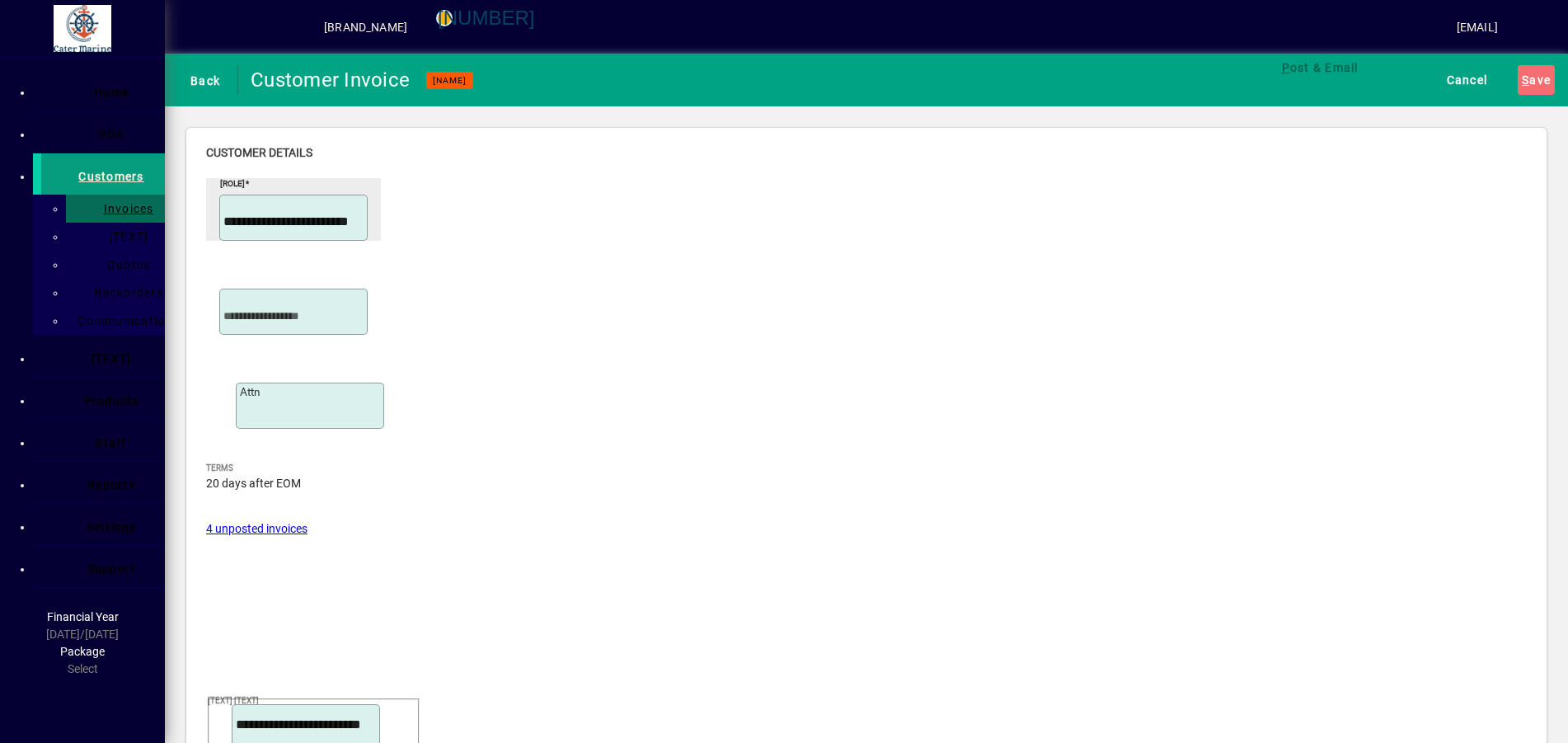 click on "4 unposted invoices" at bounding box center [256, 529] 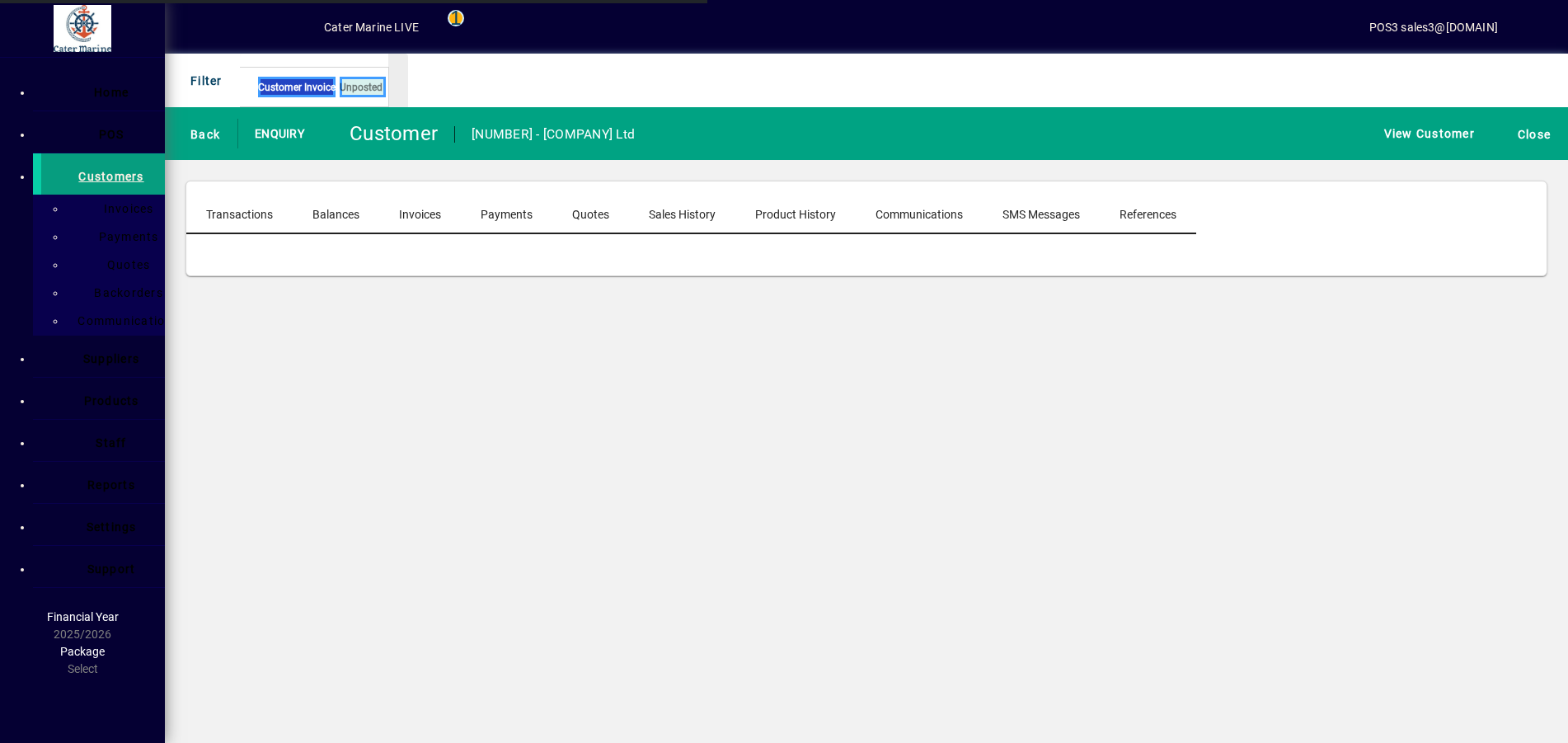 scroll, scrollTop: 0, scrollLeft: 0, axis: both 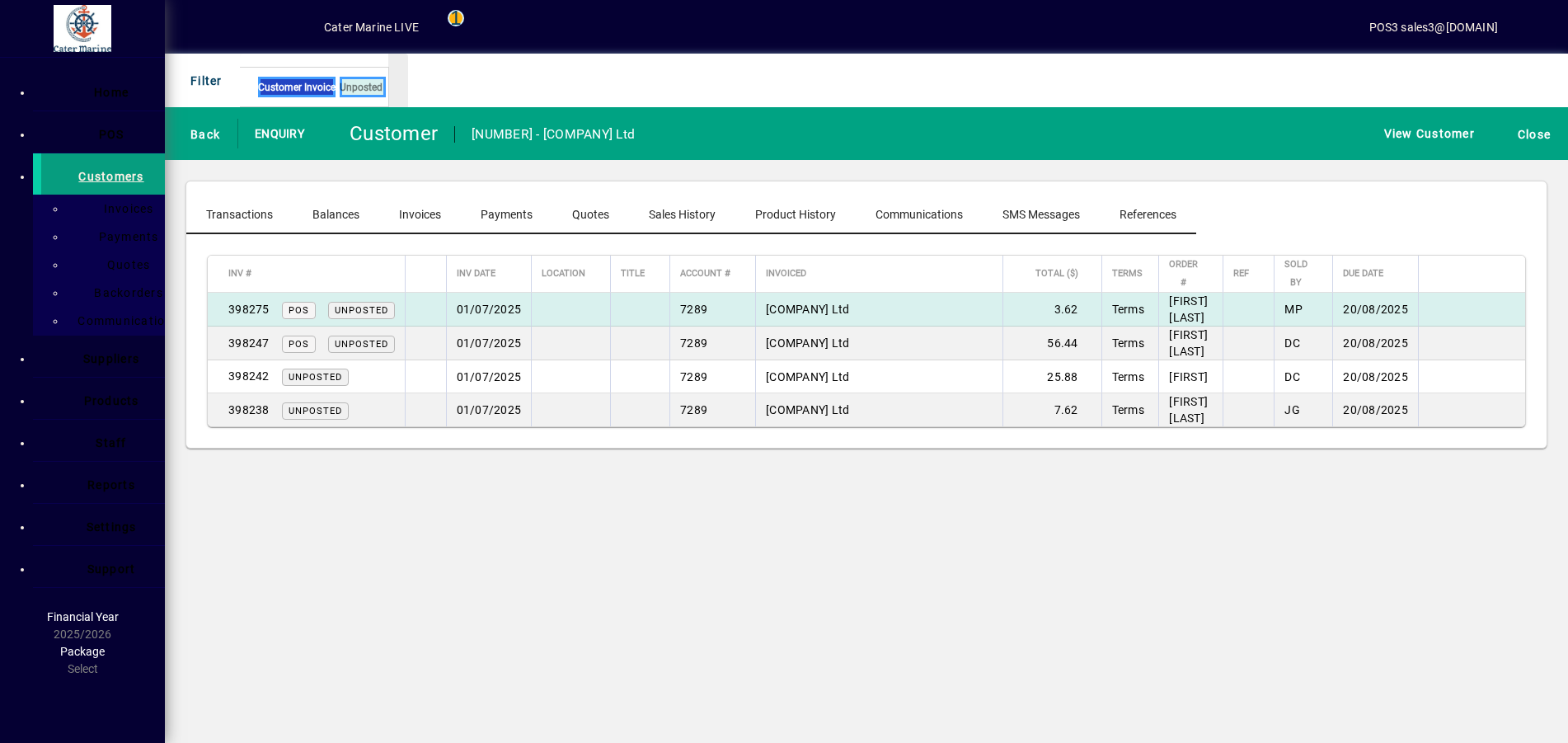 click on "Sea Power 2006 Ltd" at bounding box center (879, 309) 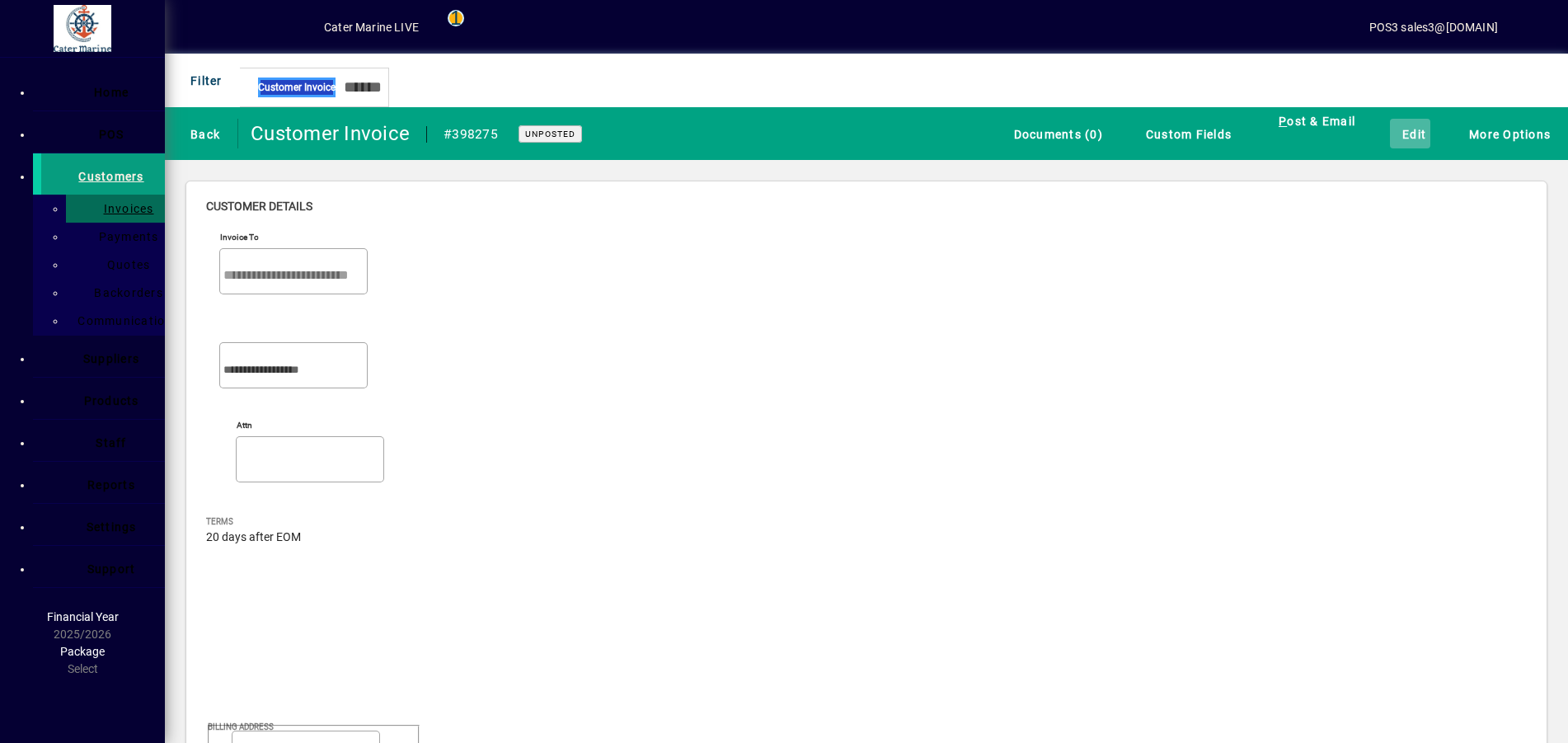 click on "Edit" at bounding box center [1410, 134] 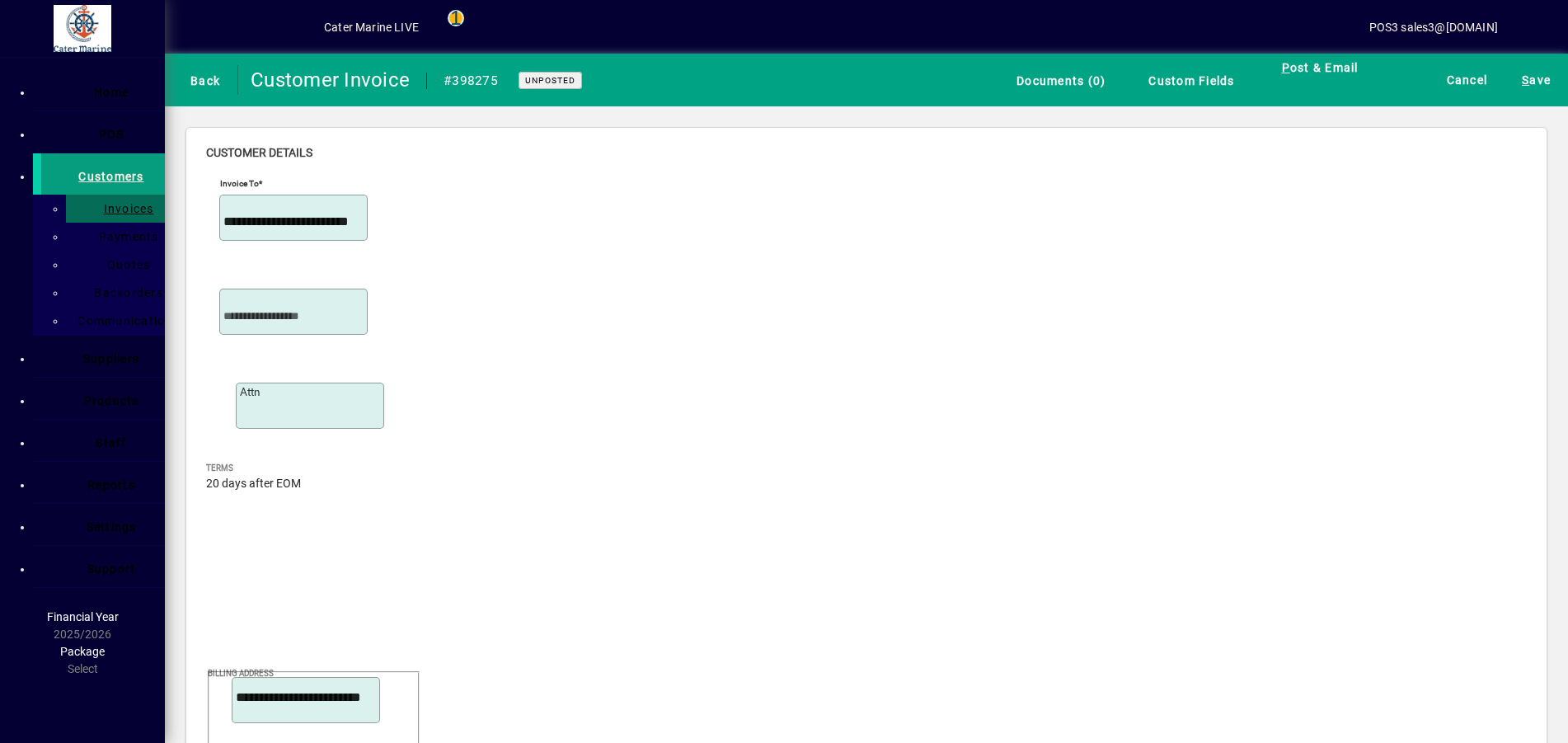 scroll, scrollTop: 222, scrollLeft: 0, axis: vertical 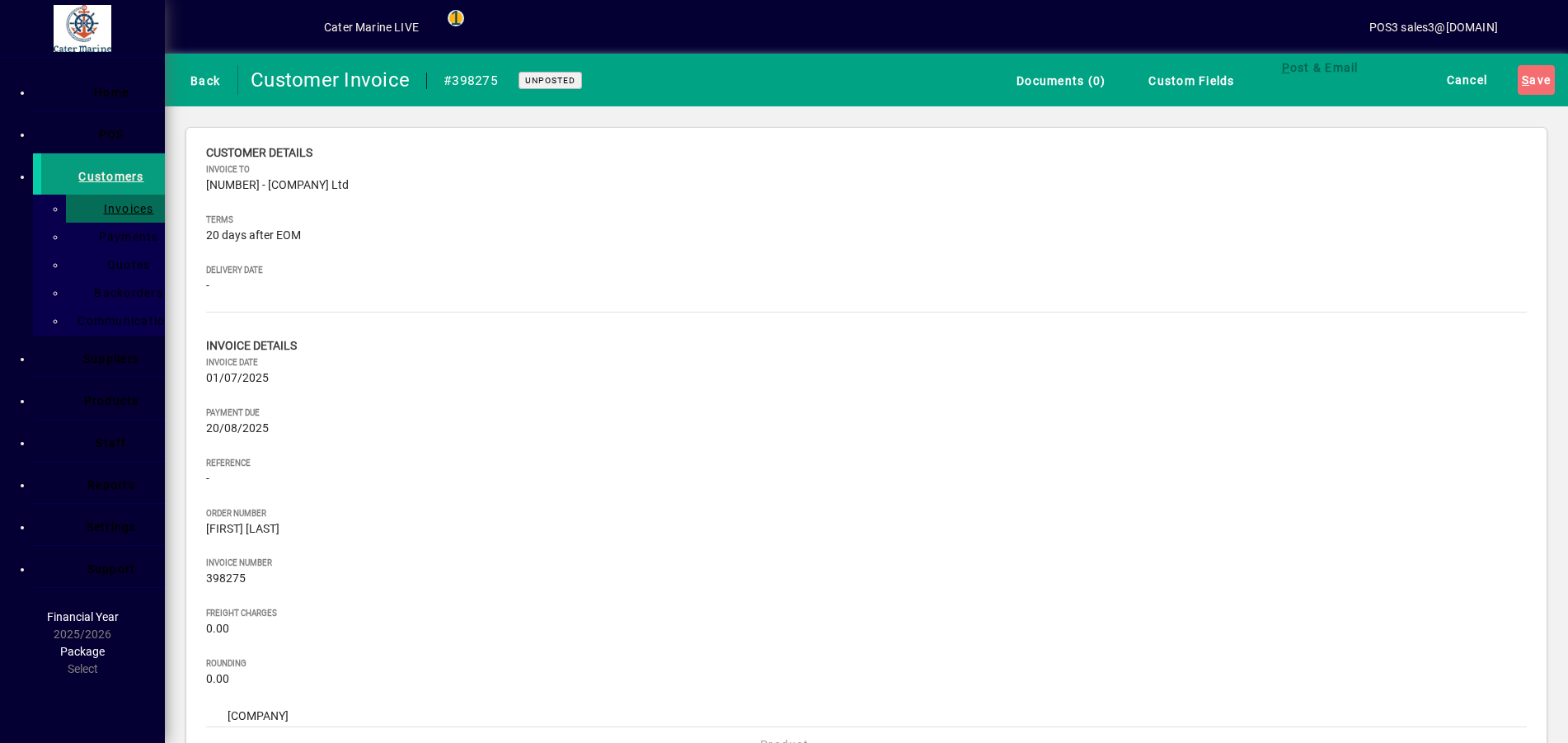 type on "********" 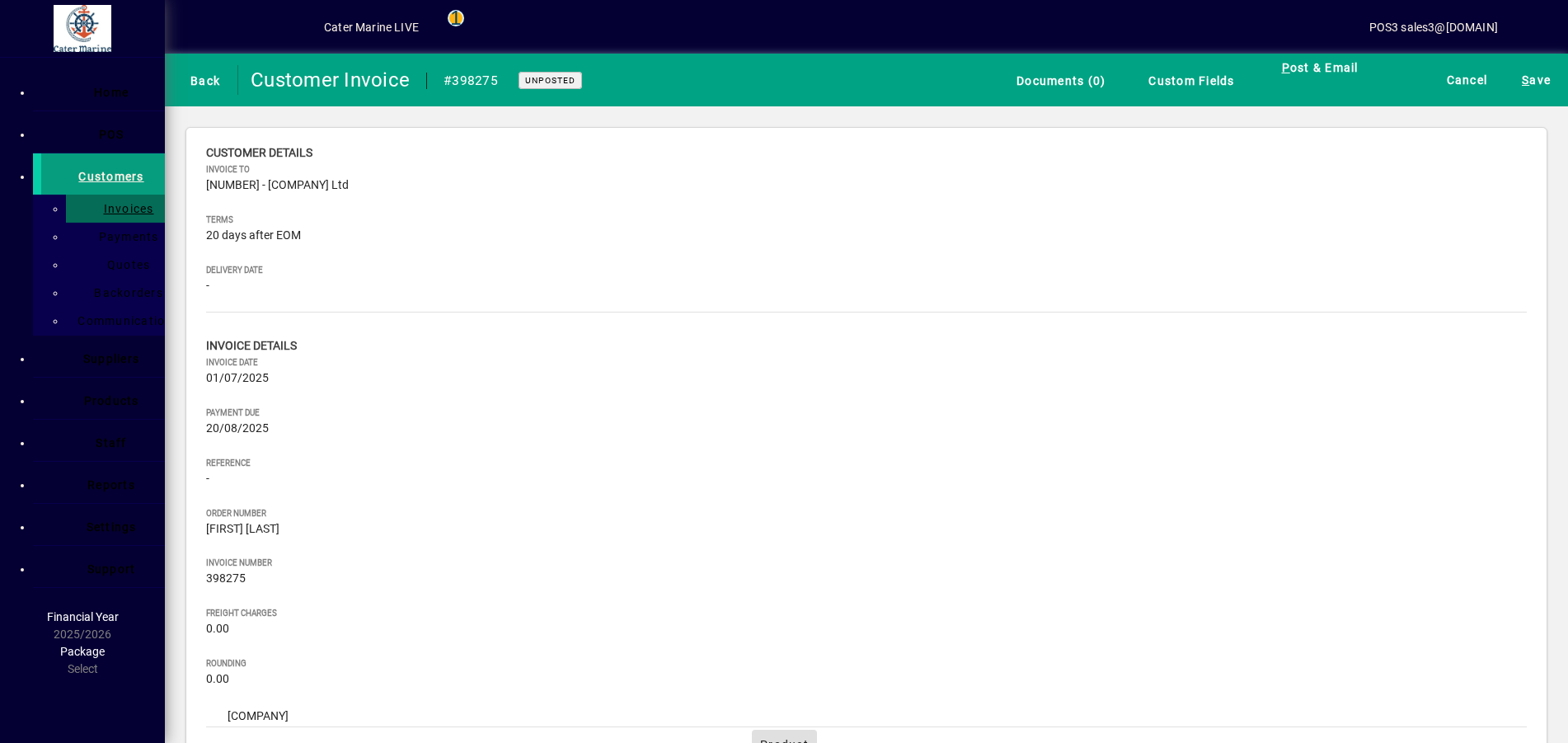 type 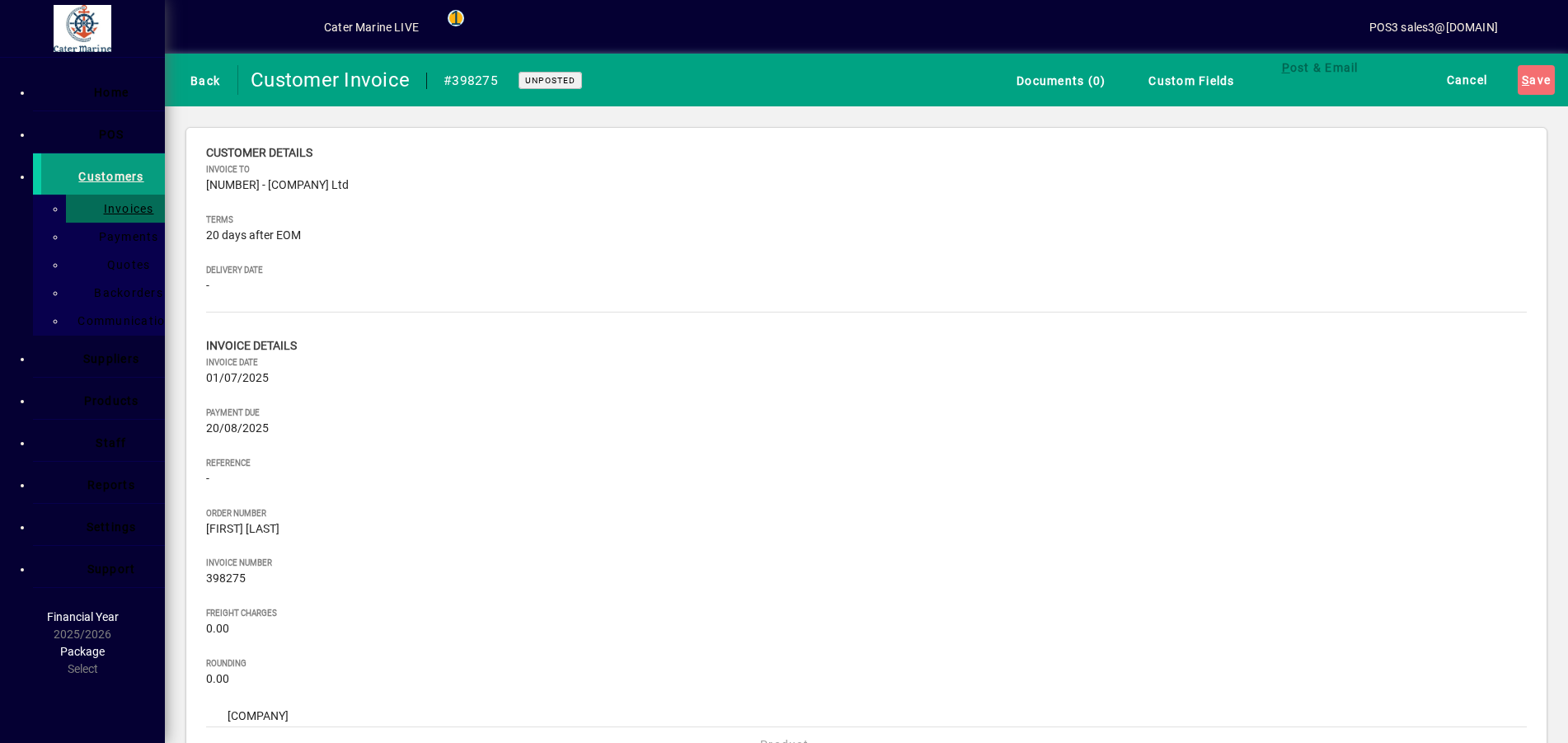 type on "*******" 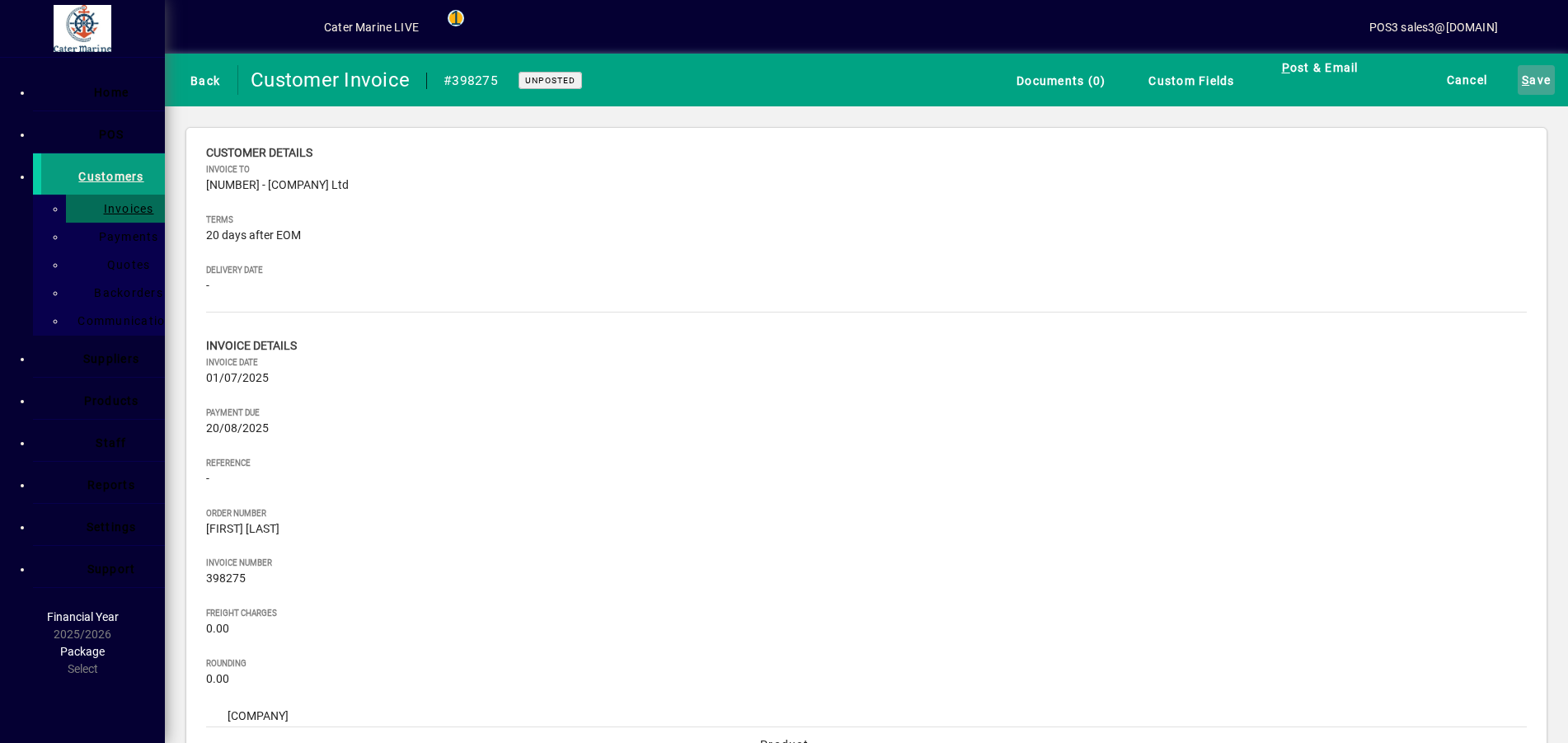 click on "S ave" at bounding box center [1536, 80] 